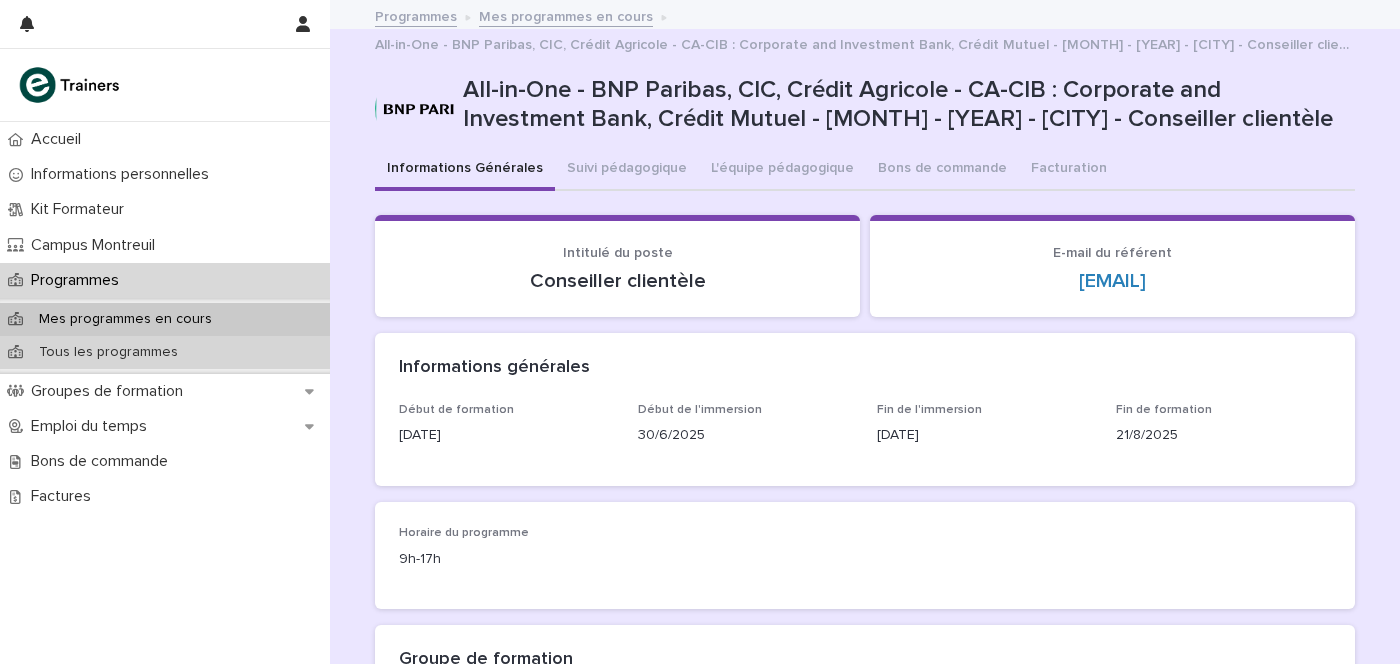 scroll, scrollTop: 0, scrollLeft: 0, axis: both 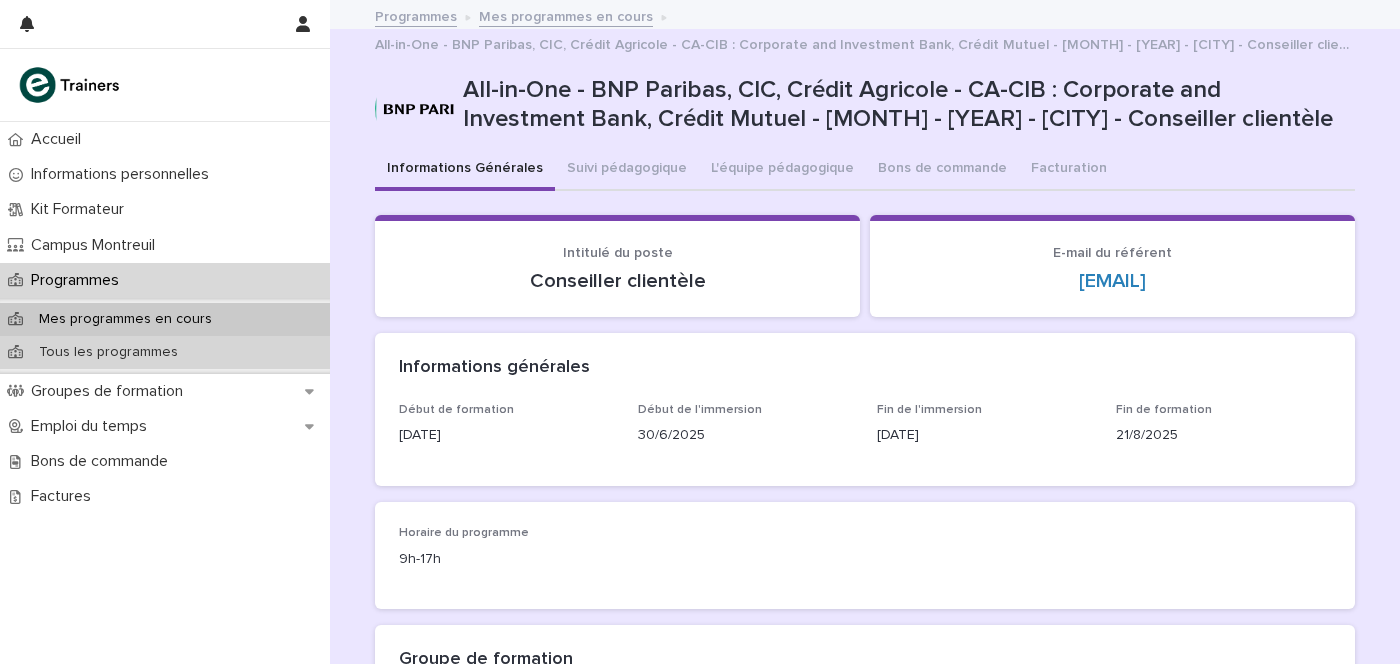 click on "Tous les programmes" at bounding box center [108, 352] 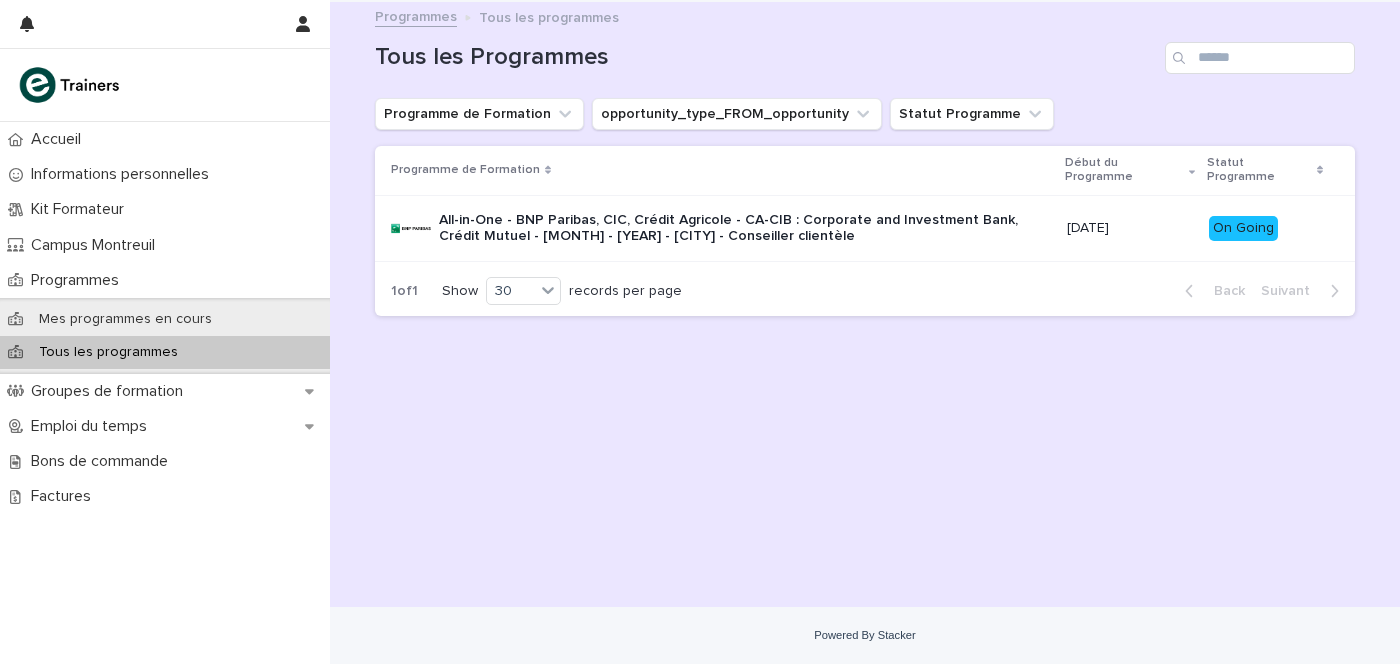 click on "All-in-One - BNP Paribas, CIC, Crédit Agricole - CA-CIB : Corporate and Investment Bank, Crédit Mutuel - [MONTH] - [YEAR] - [CITY] - Conseiller clientèle" at bounding box center [745, 229] 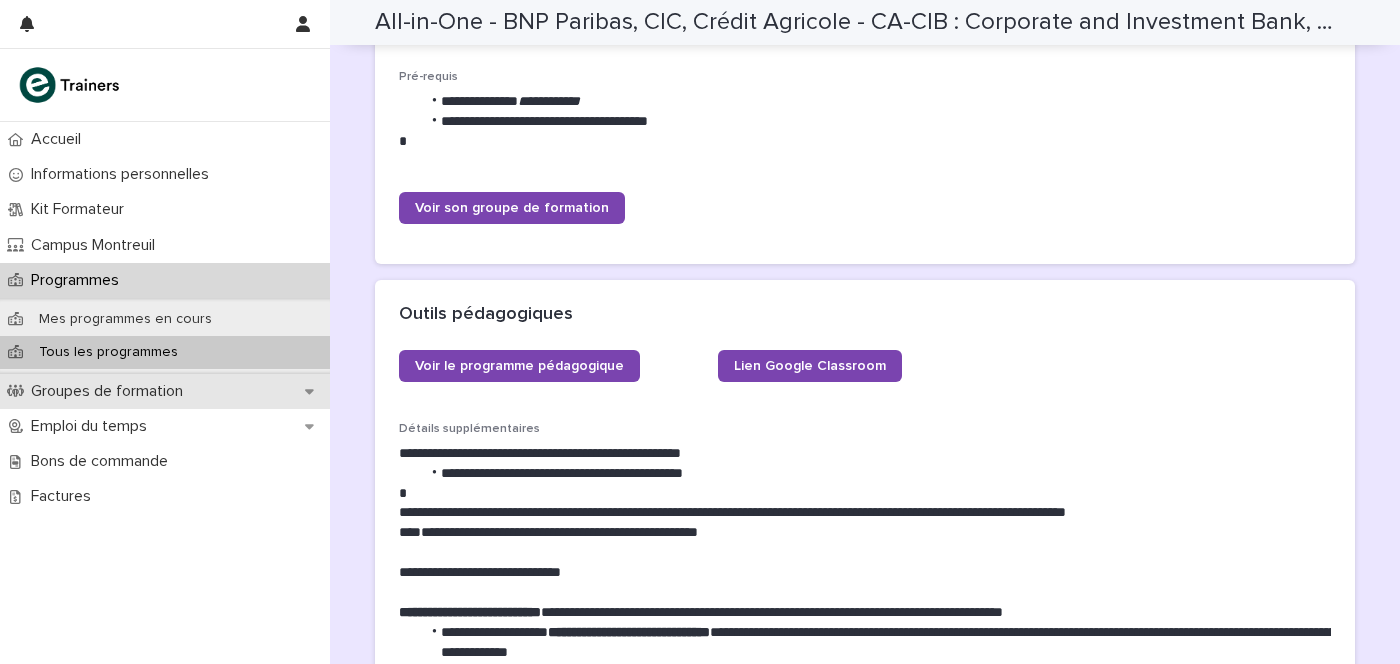 scroll, scrollTop: 899, scrollLeft: 0, axis: vertical 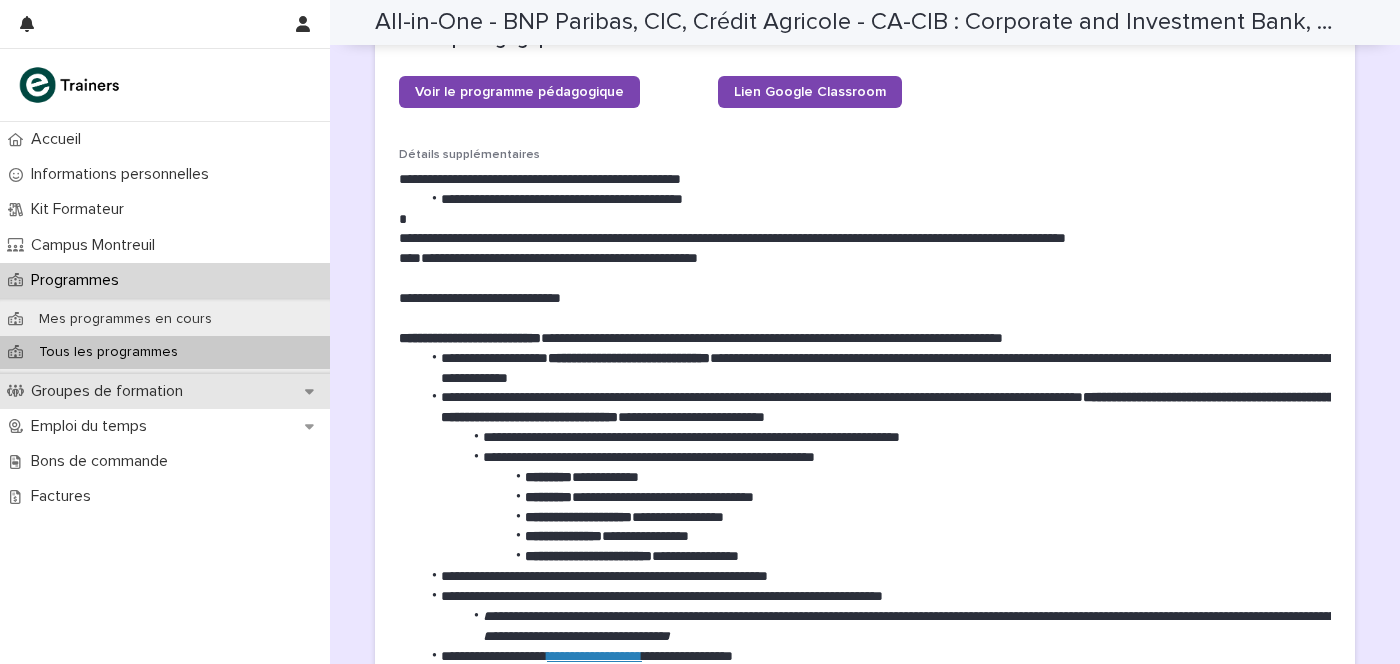 click on "Groupes de formation" at bounding box center [111, 391] 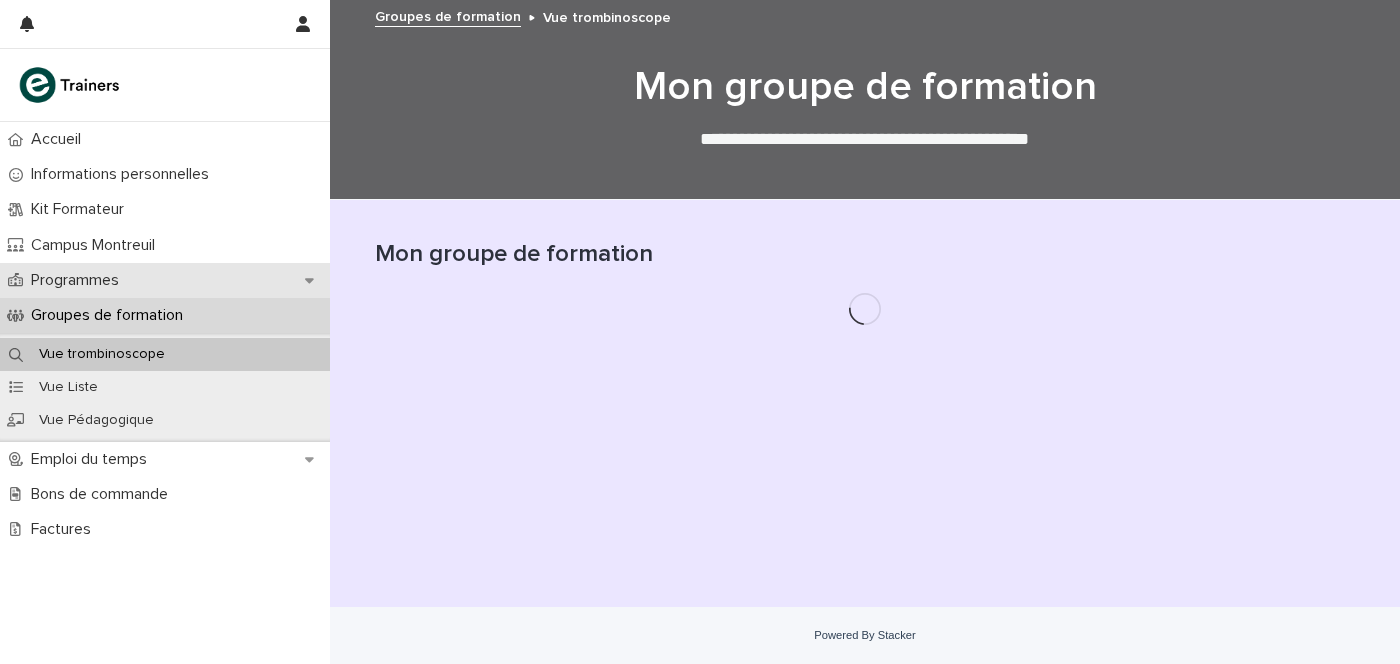scroll, scrollTop: 0, scrollLeft: 0, axis: both 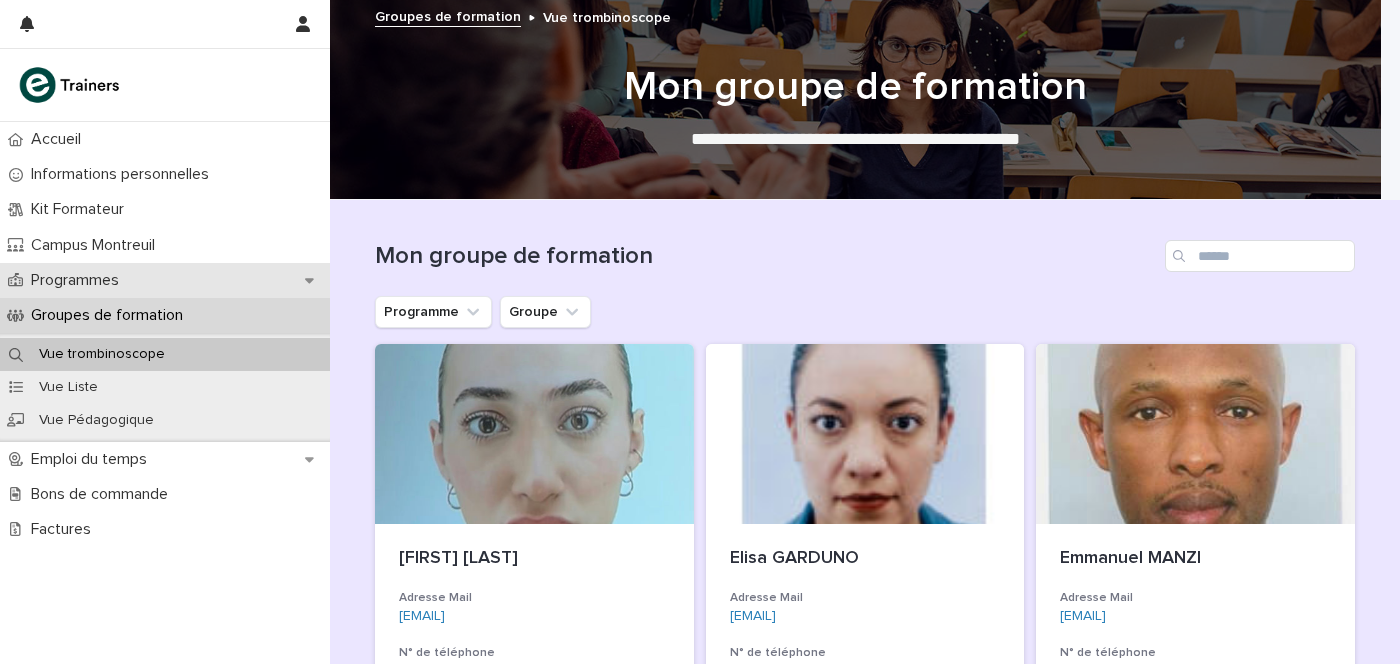 click on "Programmes" at bounding box center (79, 280) 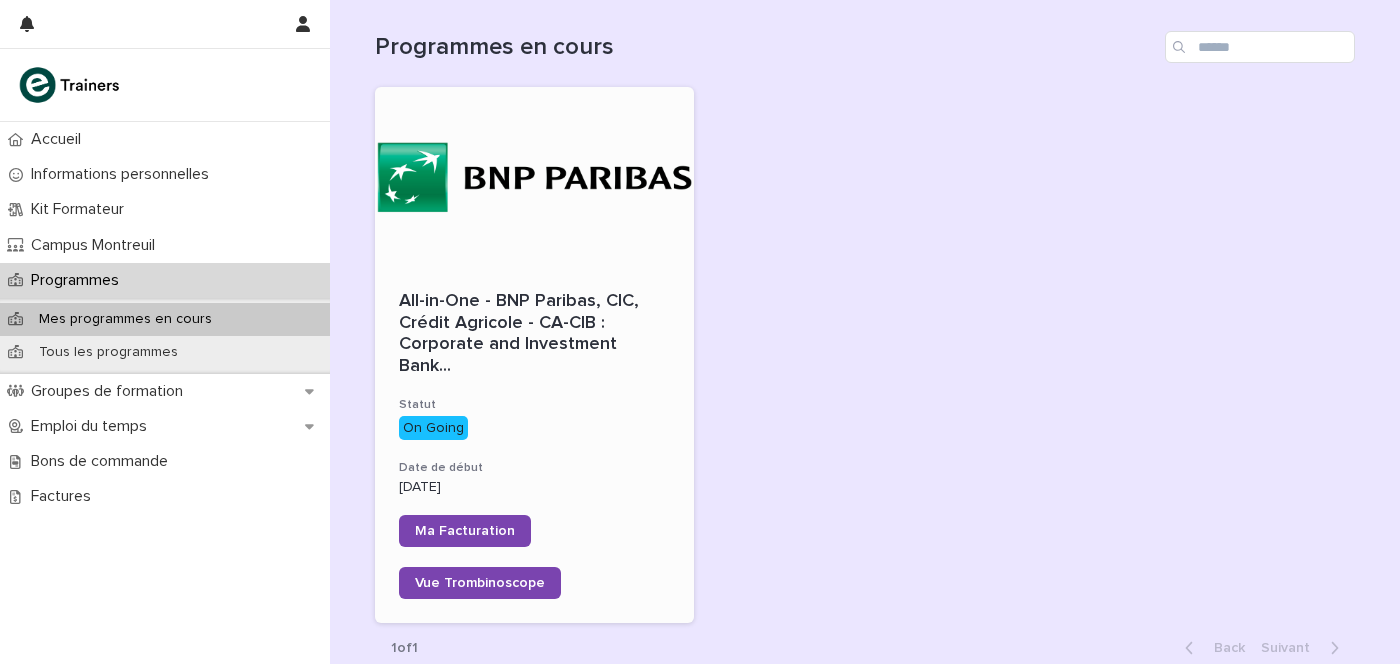 scroll, scrollTop: 353, scrollLeft: 0, axis: vertical 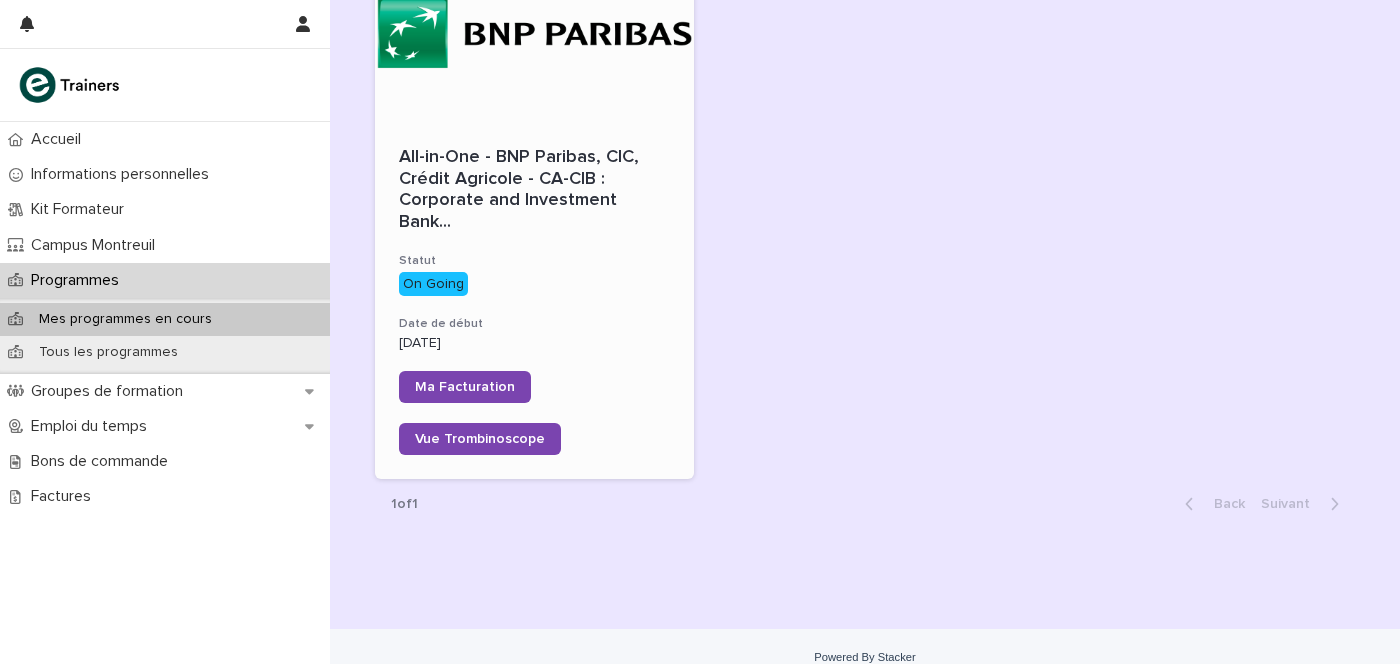 click on "Statut" at bounding box center (534, 261) 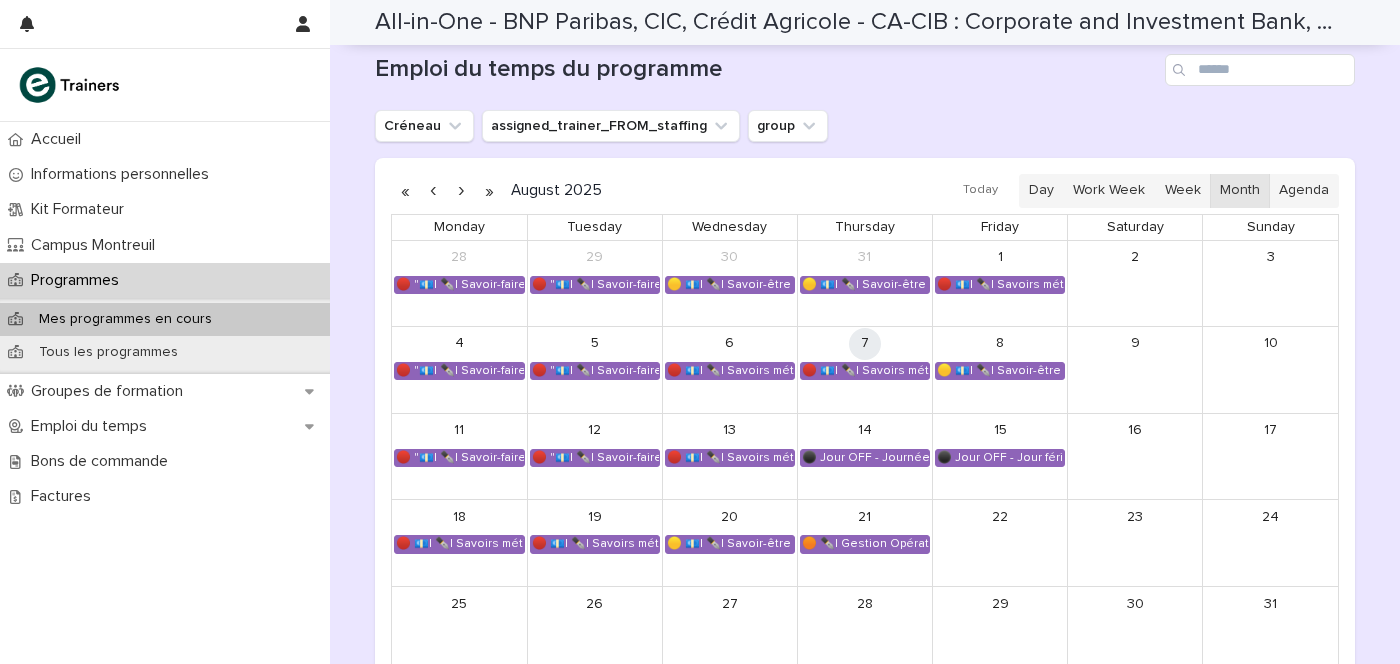 scroll, scrollTop: 1949, scrollLeft: 0, axis: vertical 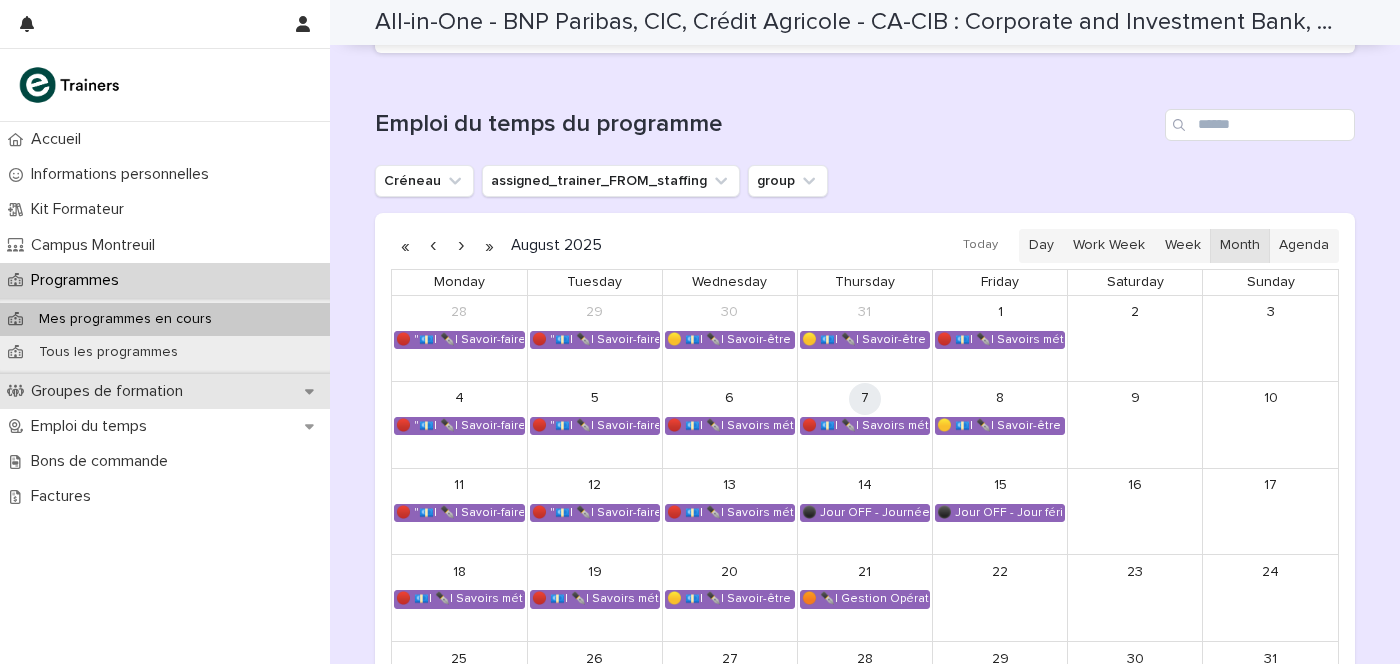 click on "Groupes de formation" at bounding box center (111, 391) 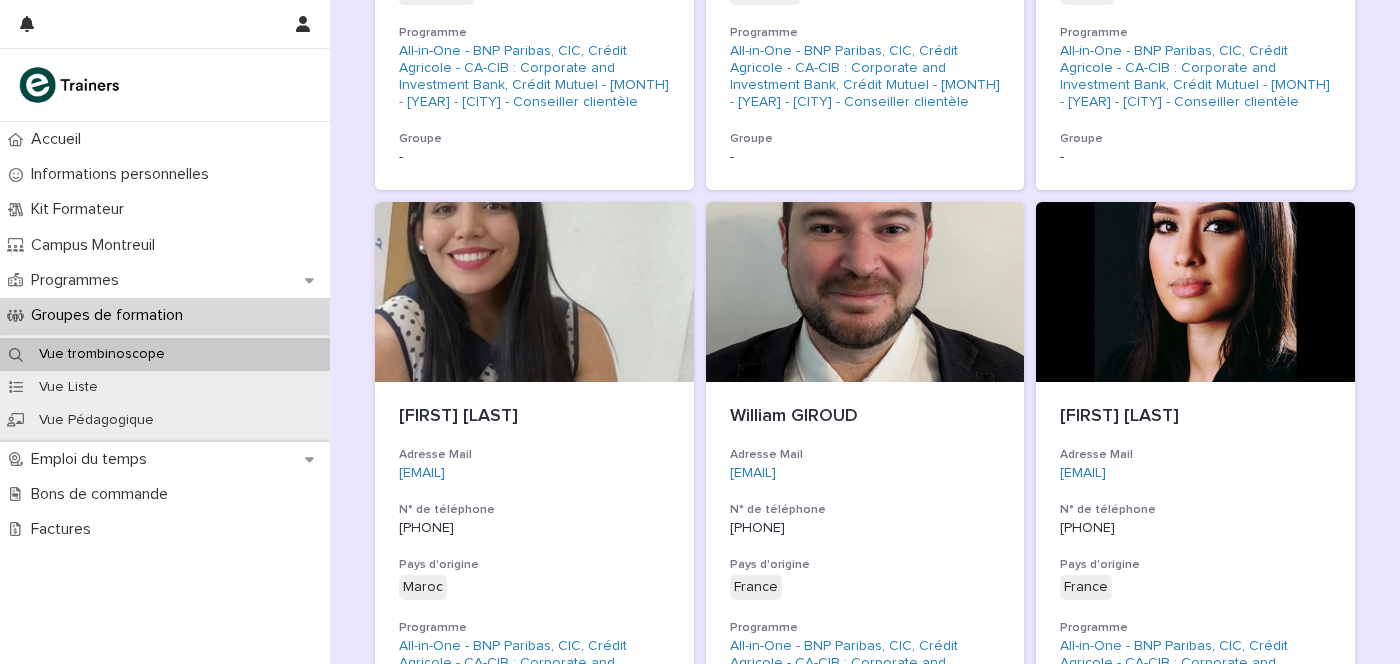 scroll, scrollTop: 0, scrollLeft: 0, axis: both 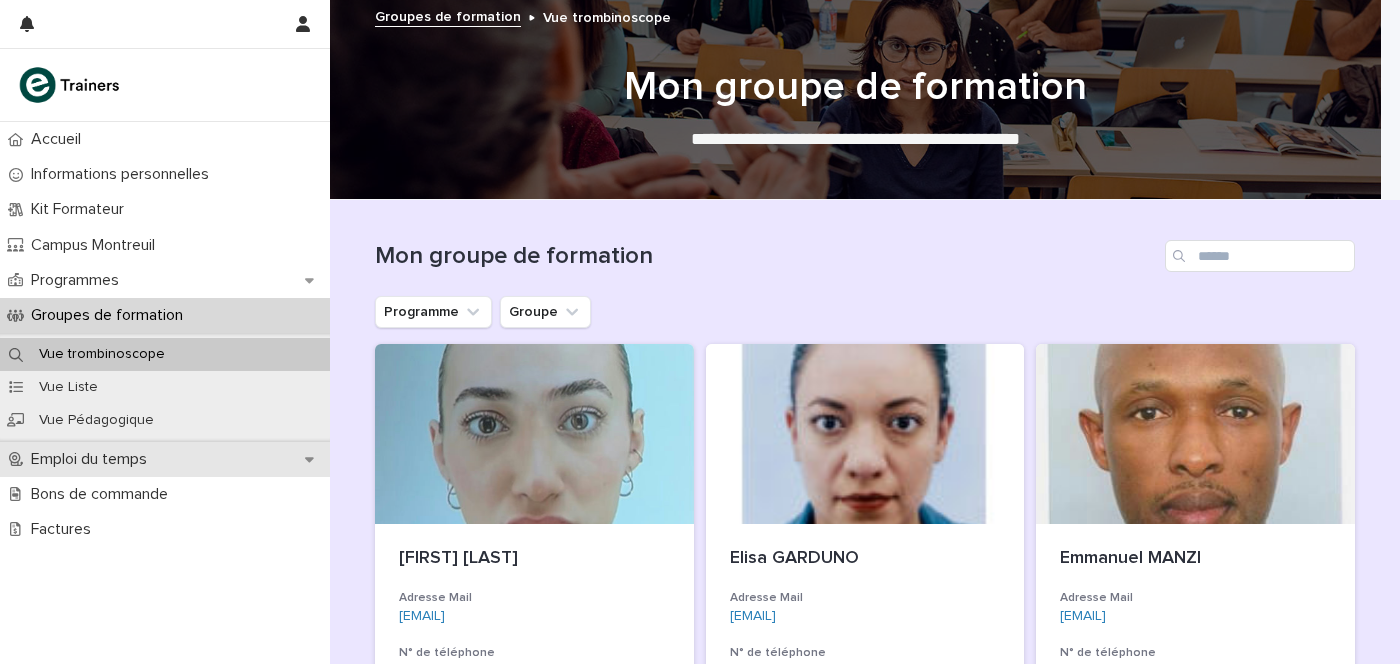 click on "Emploi du temps" at bounding box center [93, 459] 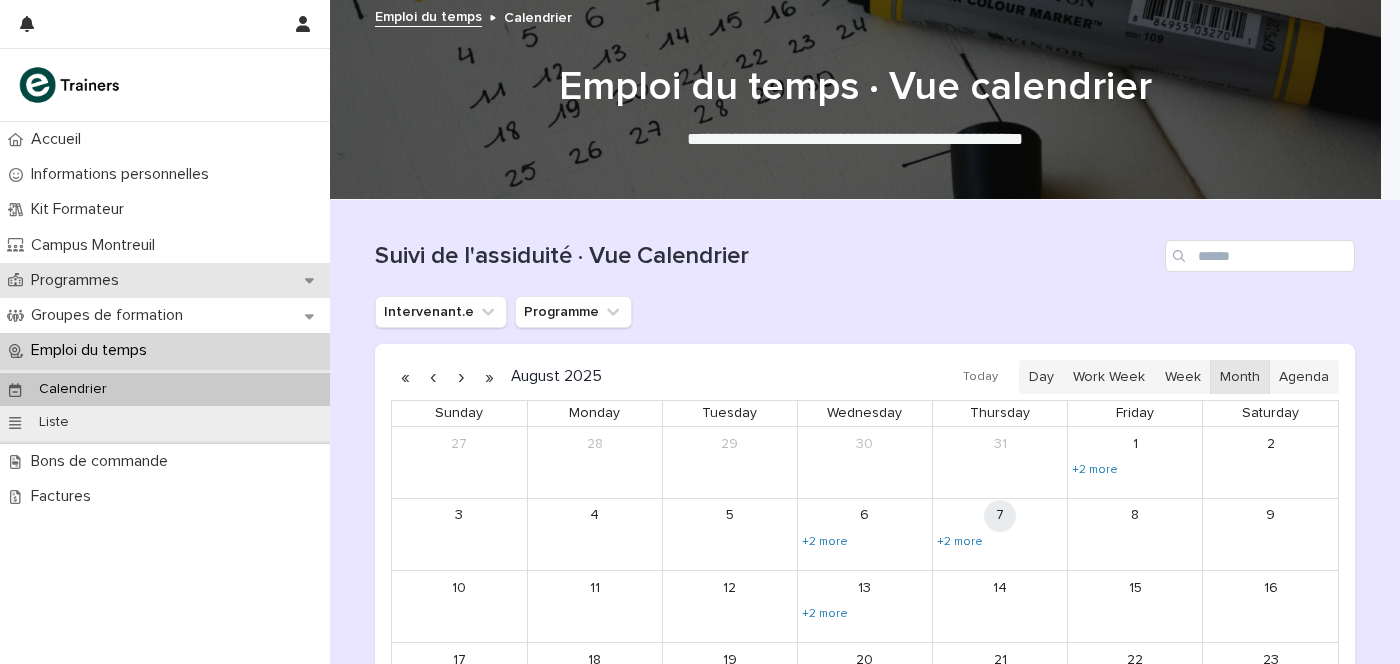 click on "Programmes" at bounding box center [79, 280] 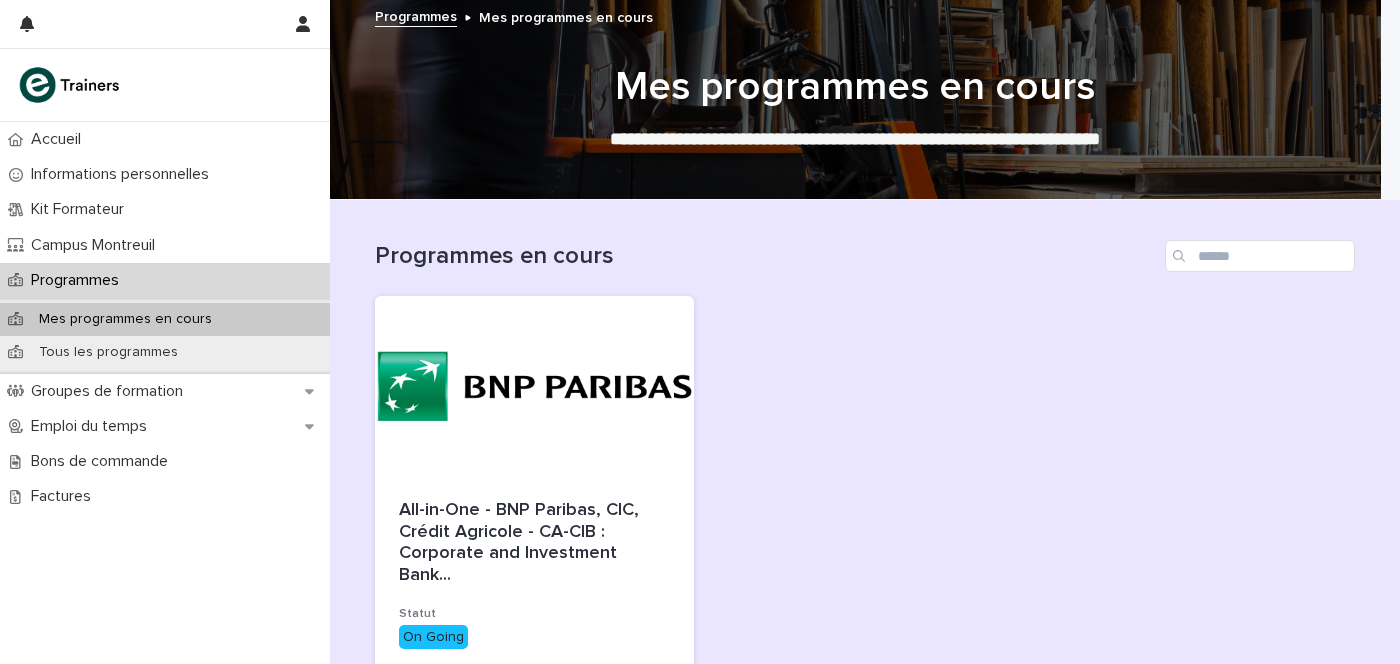scroll, scrollTop: 124, scrollLeft: 0, axis: vertical 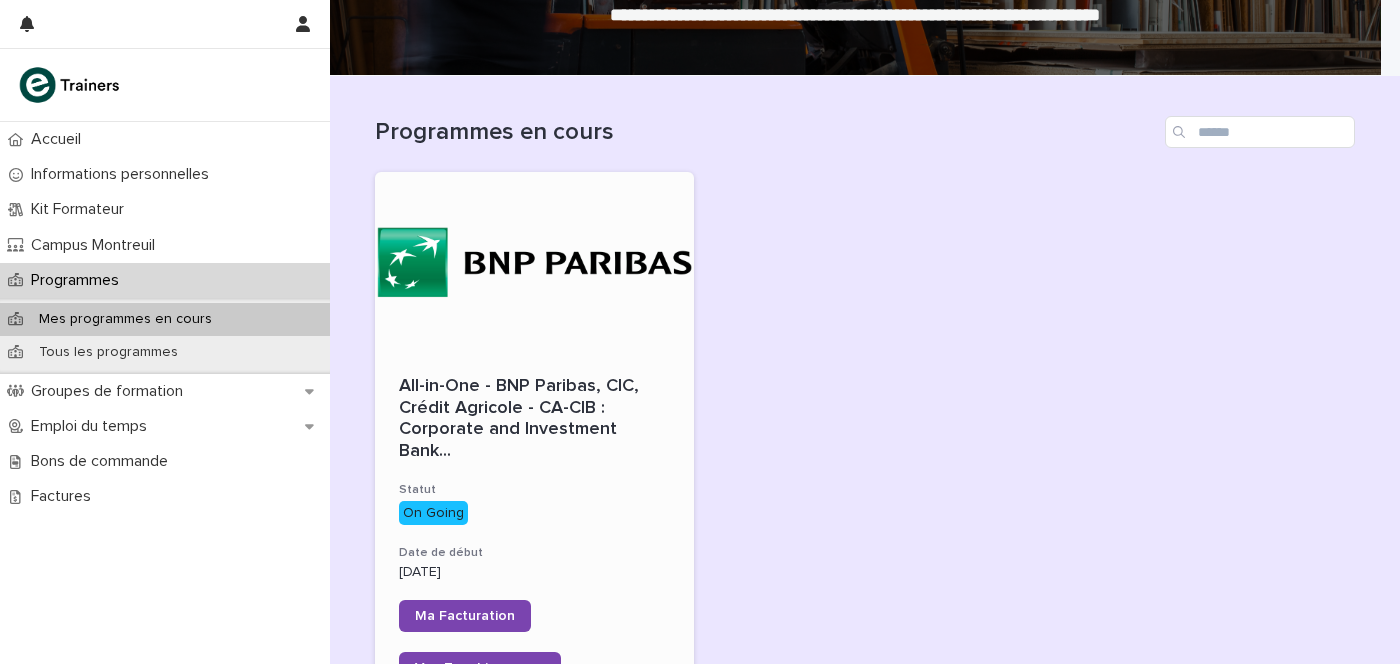 click at bounding box center (534, 262) 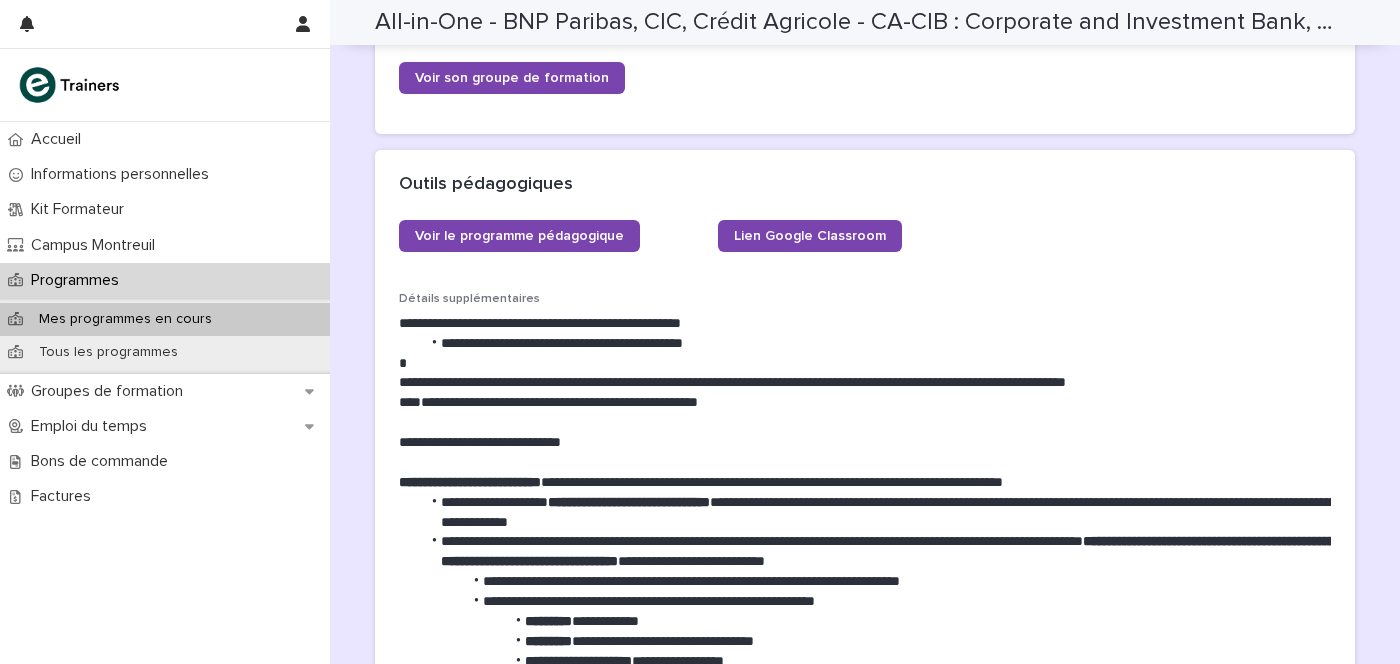 scroll, scrollTop: 778, scrollLeft: 0, axis: vertical 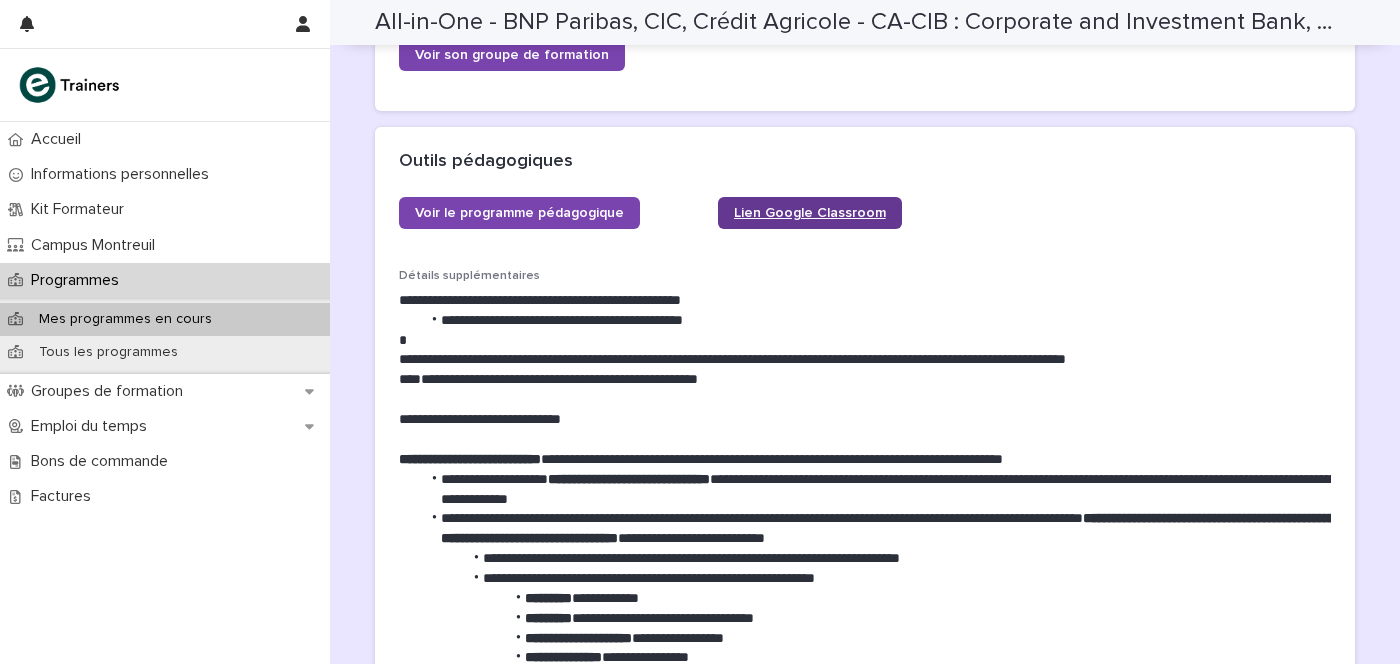 click on "Lien Google Classroom" at bounding box center [810, 213] 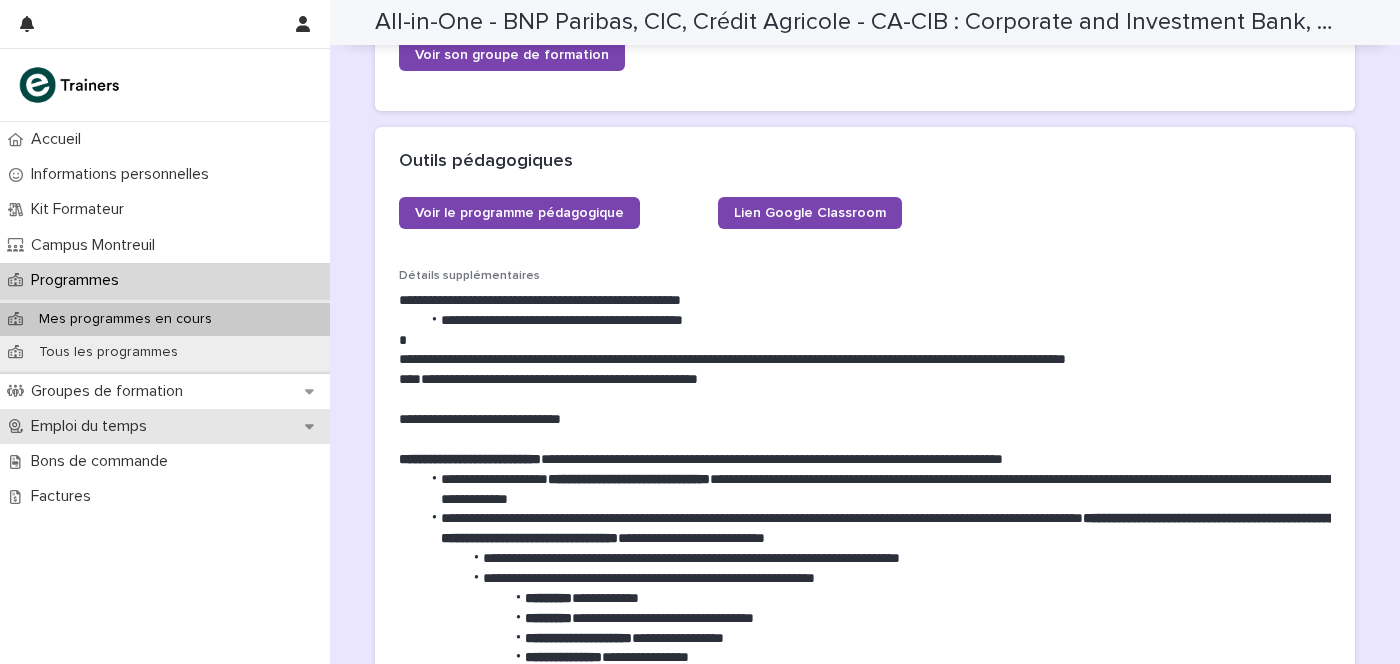 click on "Emploi du temps" at bounding box center [165, 426] 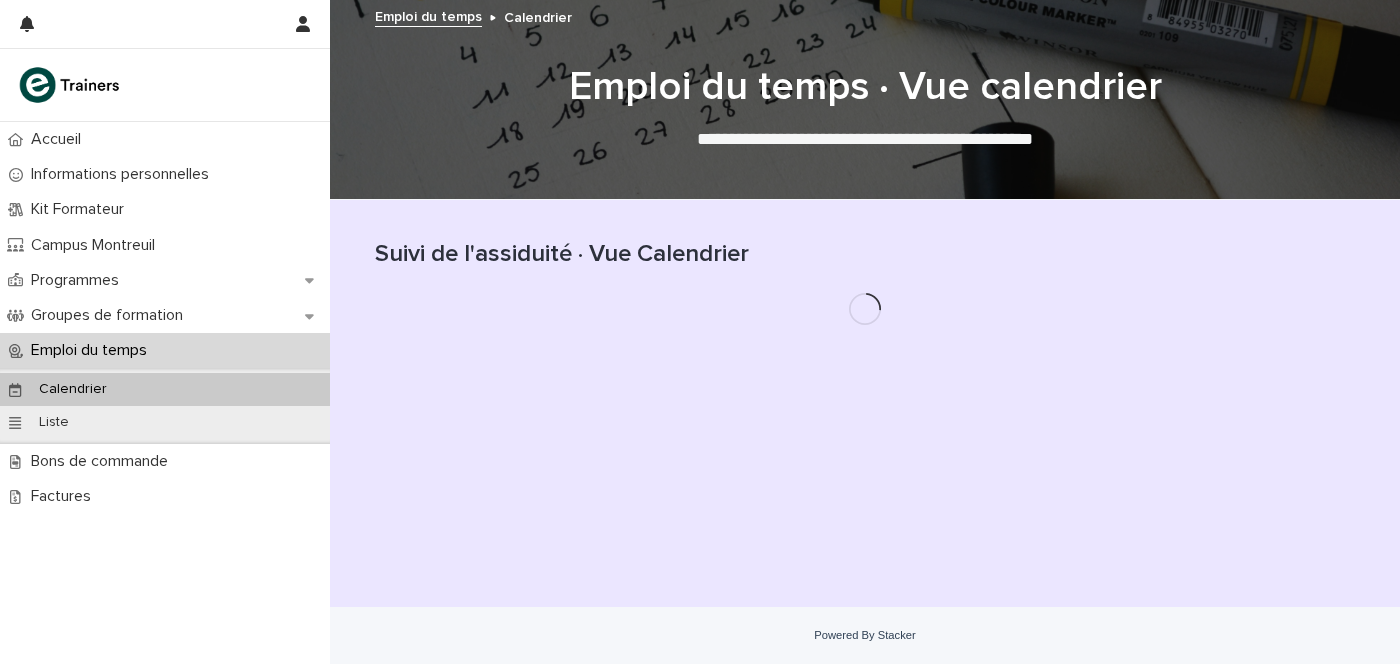 scroll, scrollTop: 0, scrollLeft: 0, axis: both 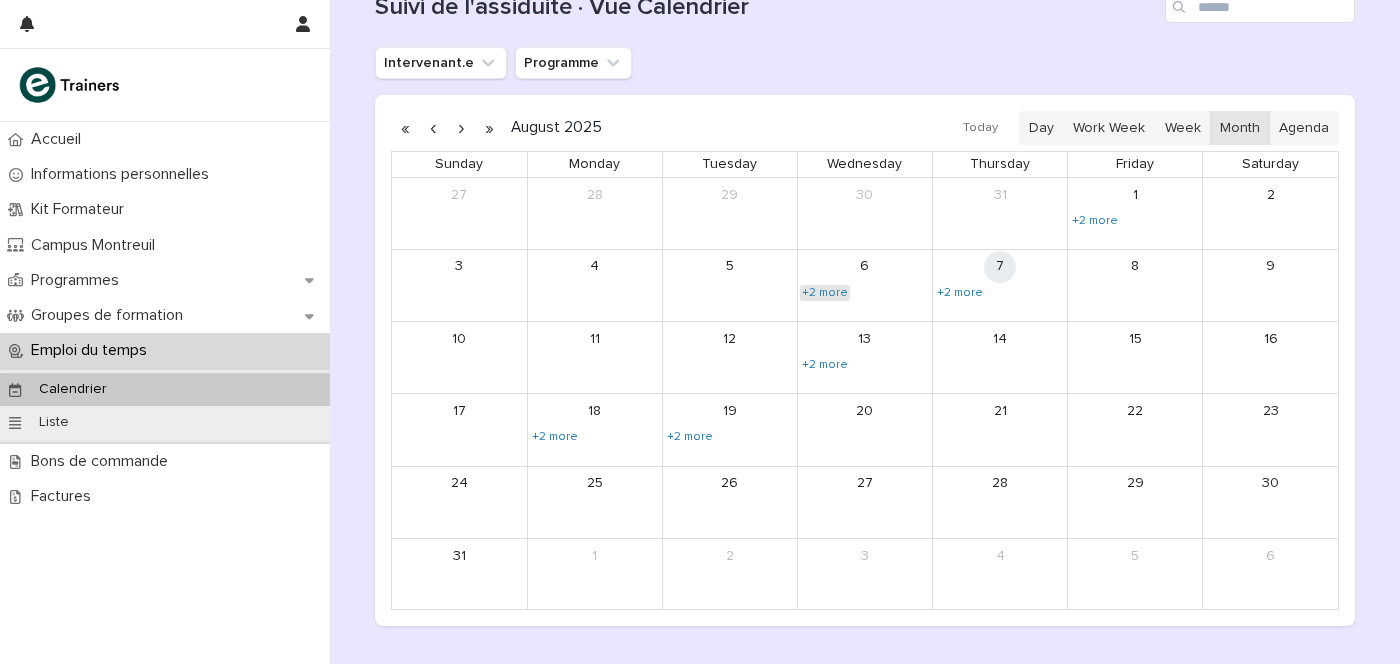 click on "+2 more" at bounding box center [825, 293] 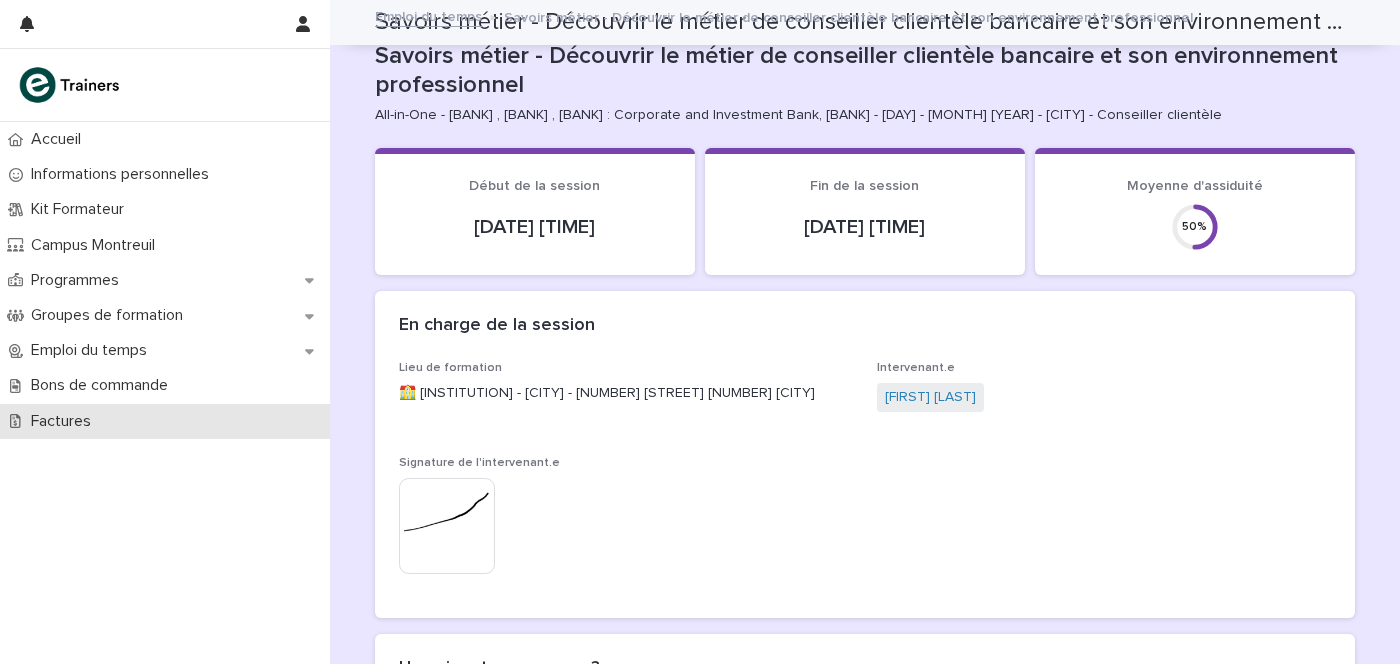scroll, scrollTop: 0, scrollLeft: 0, axis: both 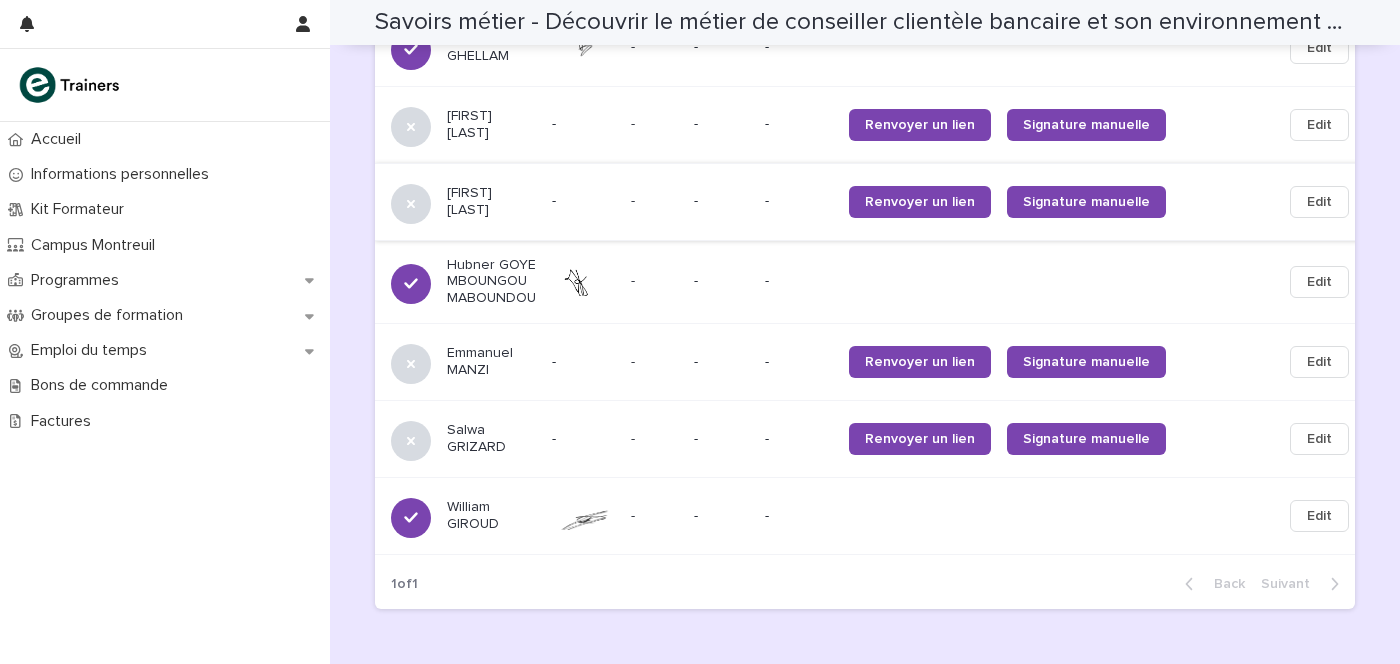 click on "Edit" at bounding box center [1319, 202] 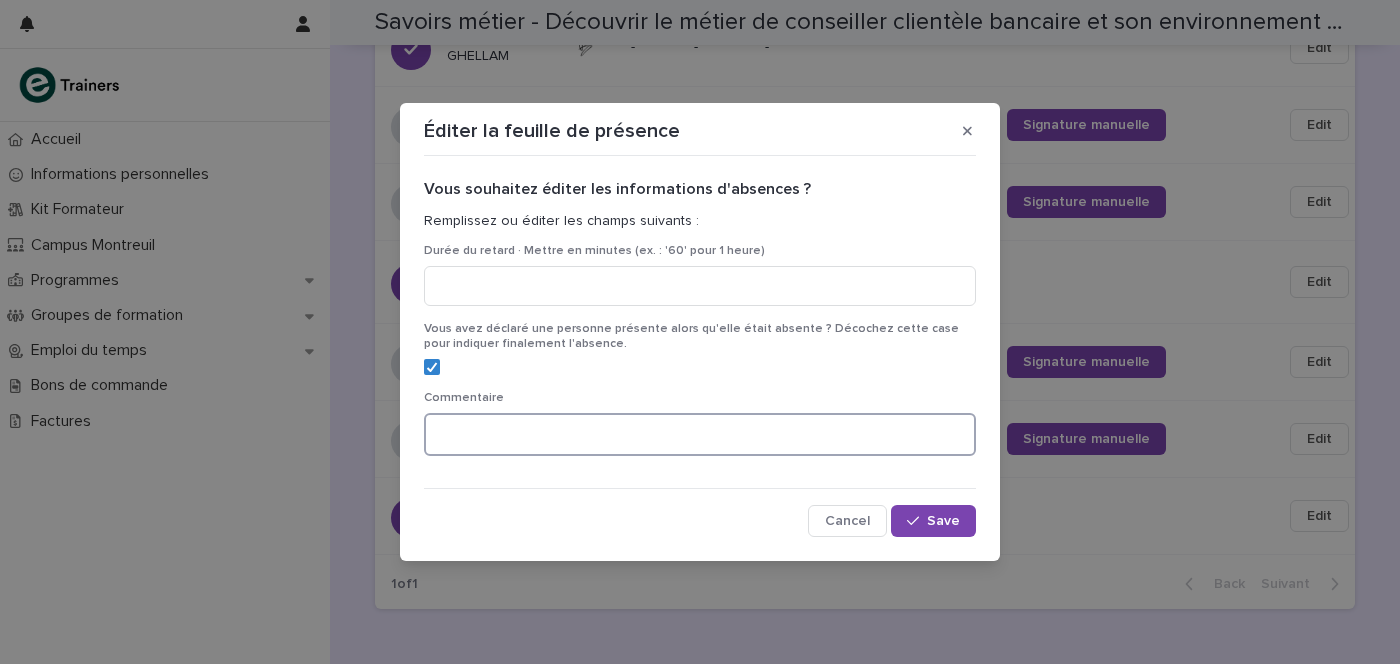 click at bounding box center (700, 434) 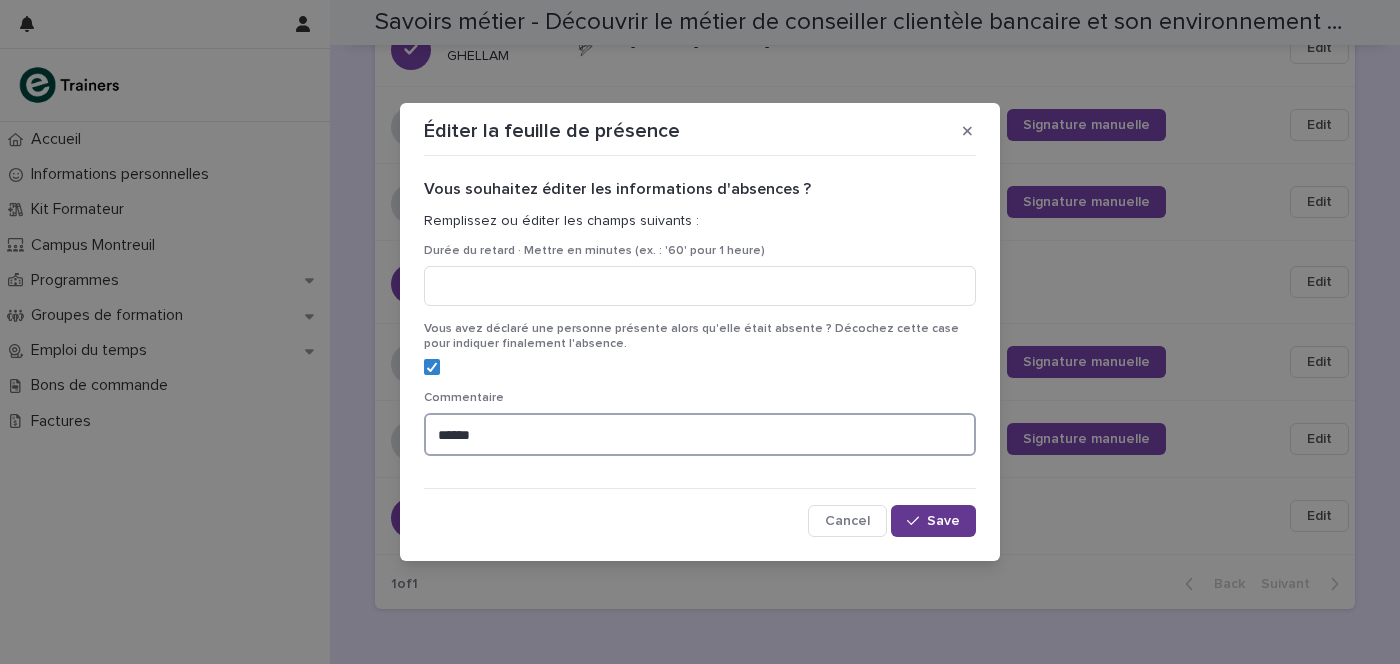 type on "******" 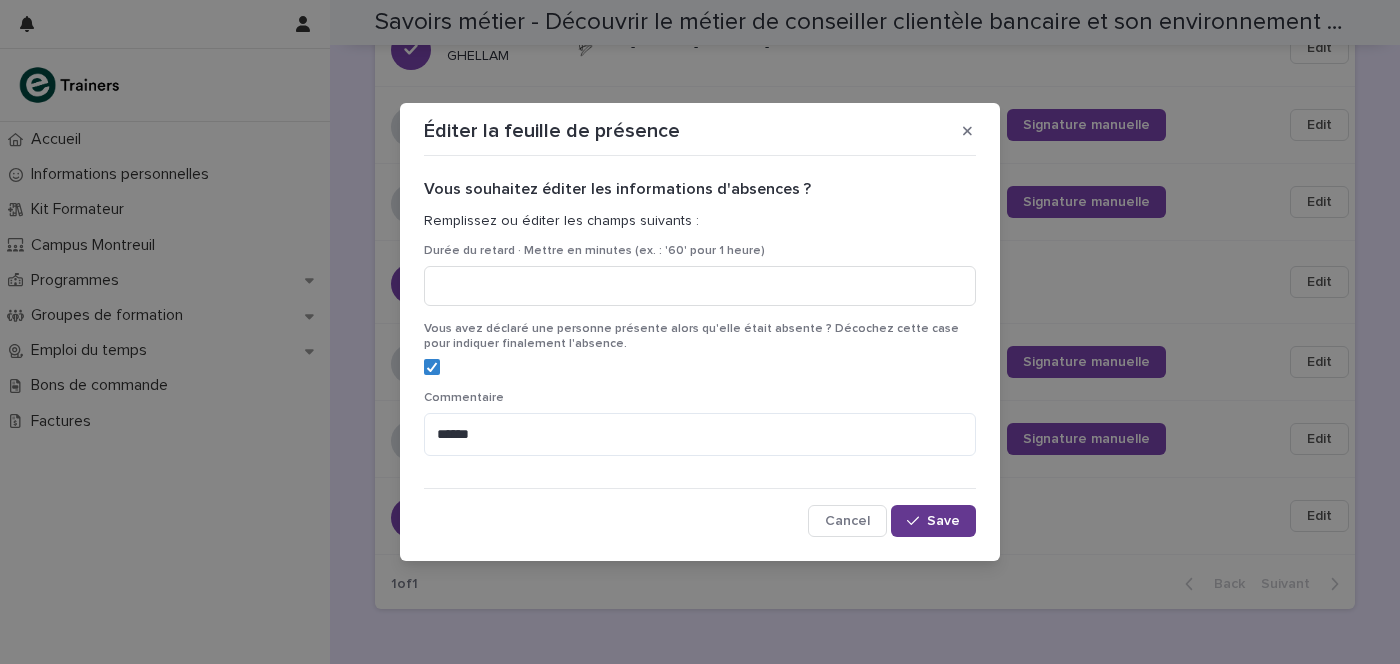 click on "Save" at bounding box center (943, 521) 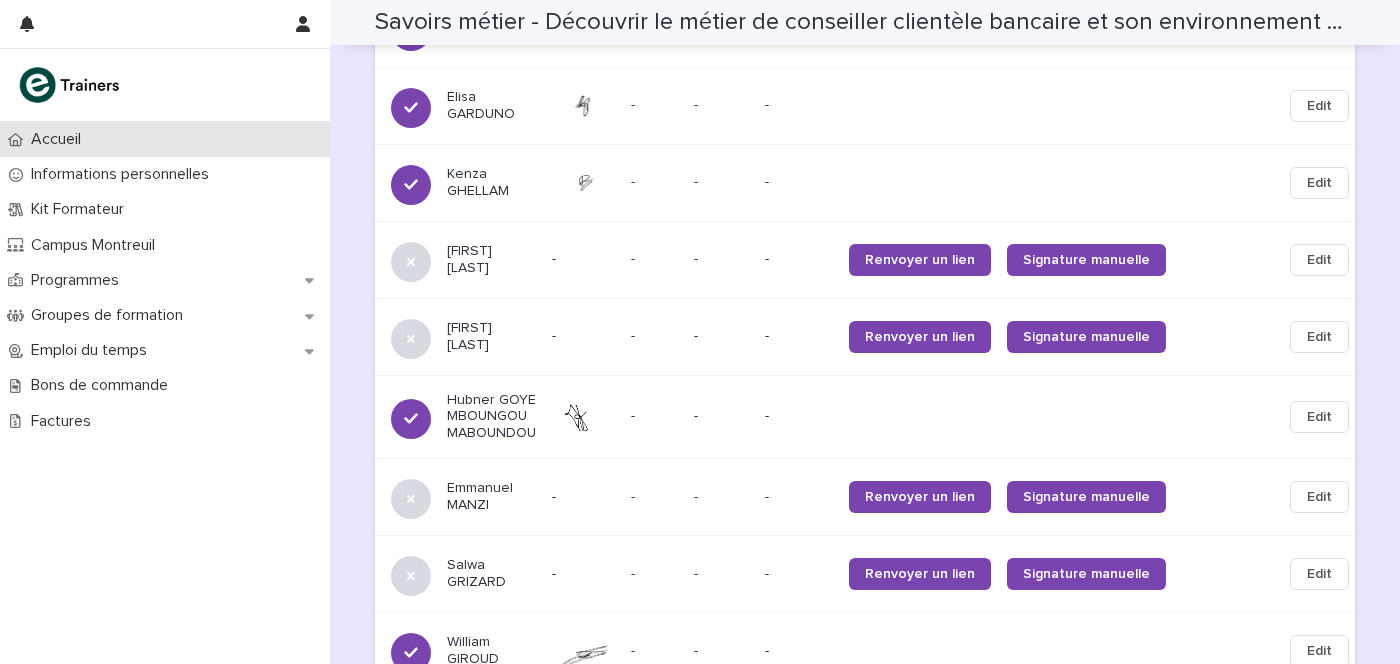 scroll, scrollTop: 1500, scrollLeft: 0, axis: vertical 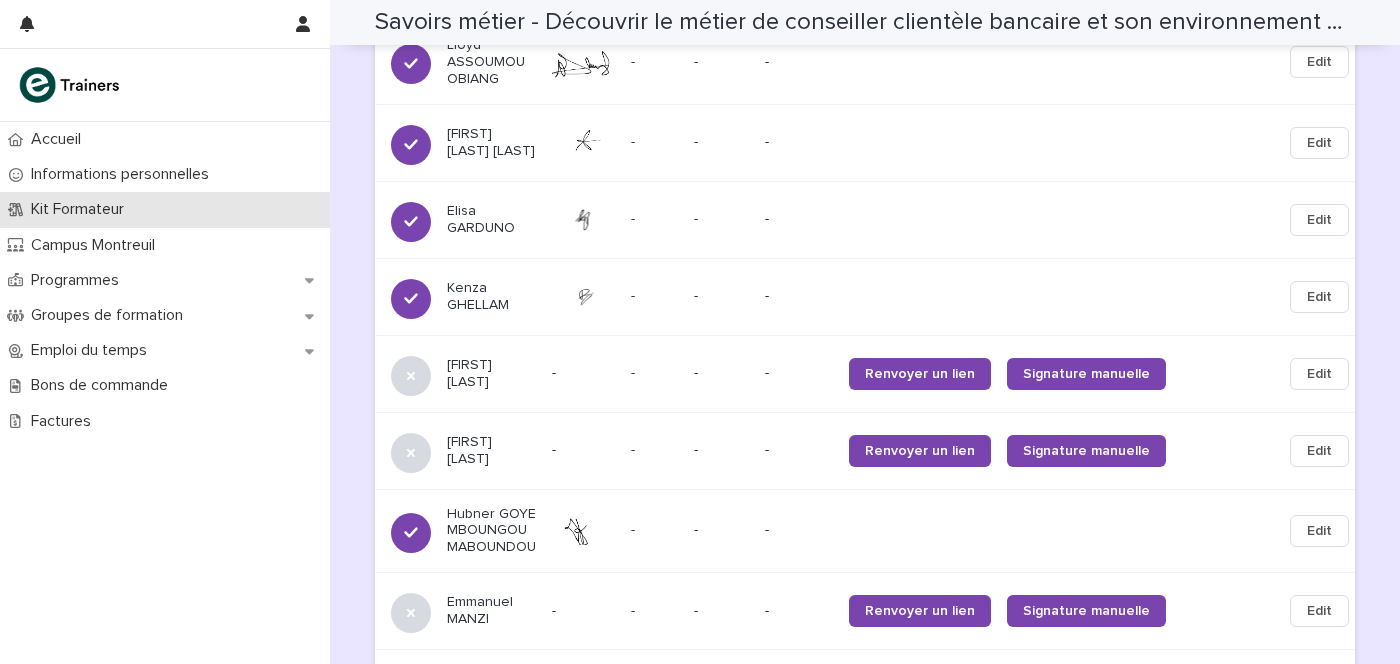 click on "Kit Formateur" at bounding box center (81, 209) 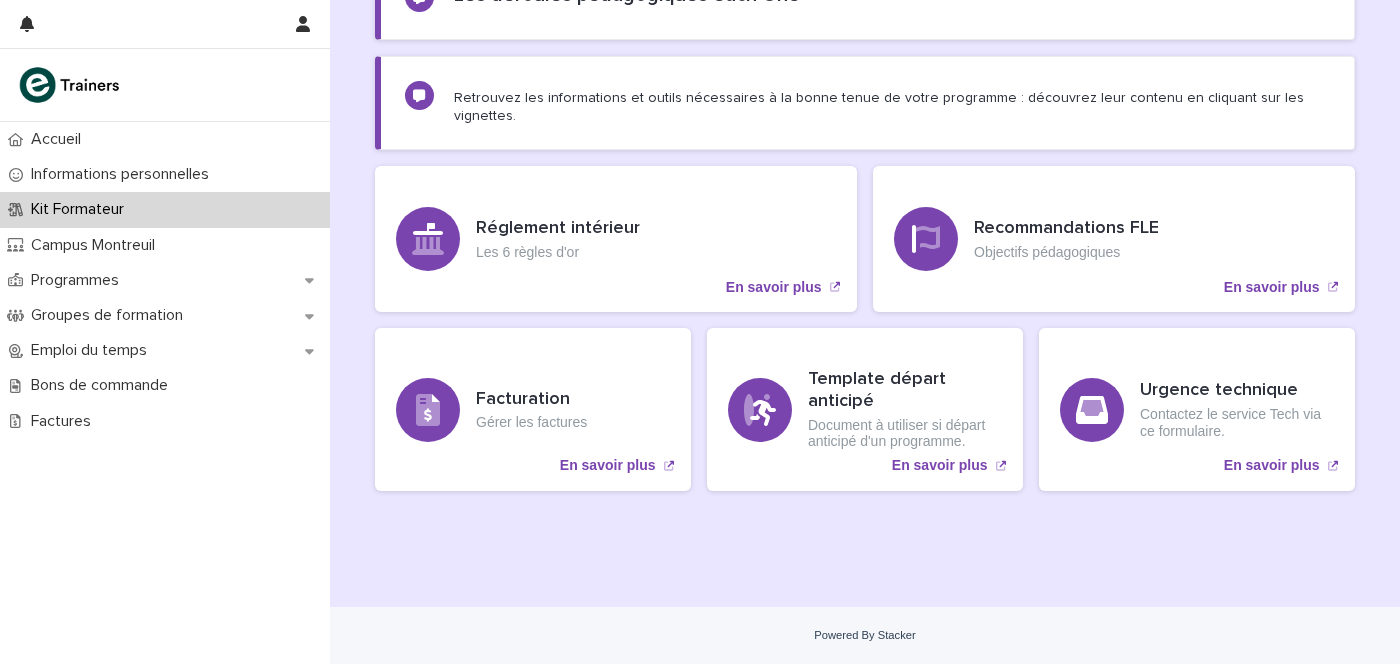 scroll, scrollTop: 244, scrollLeft: 0, axis: vertical 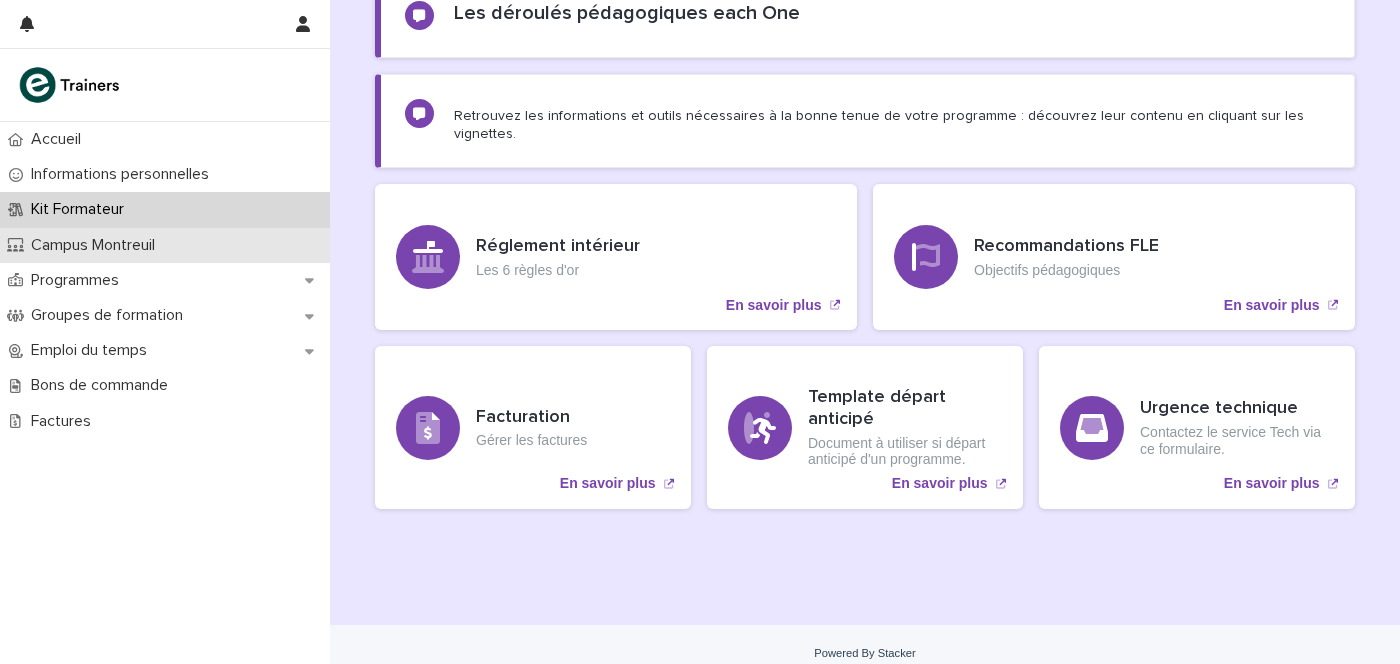 click on "Campus Montreuil" at bounding box center [97, 245] 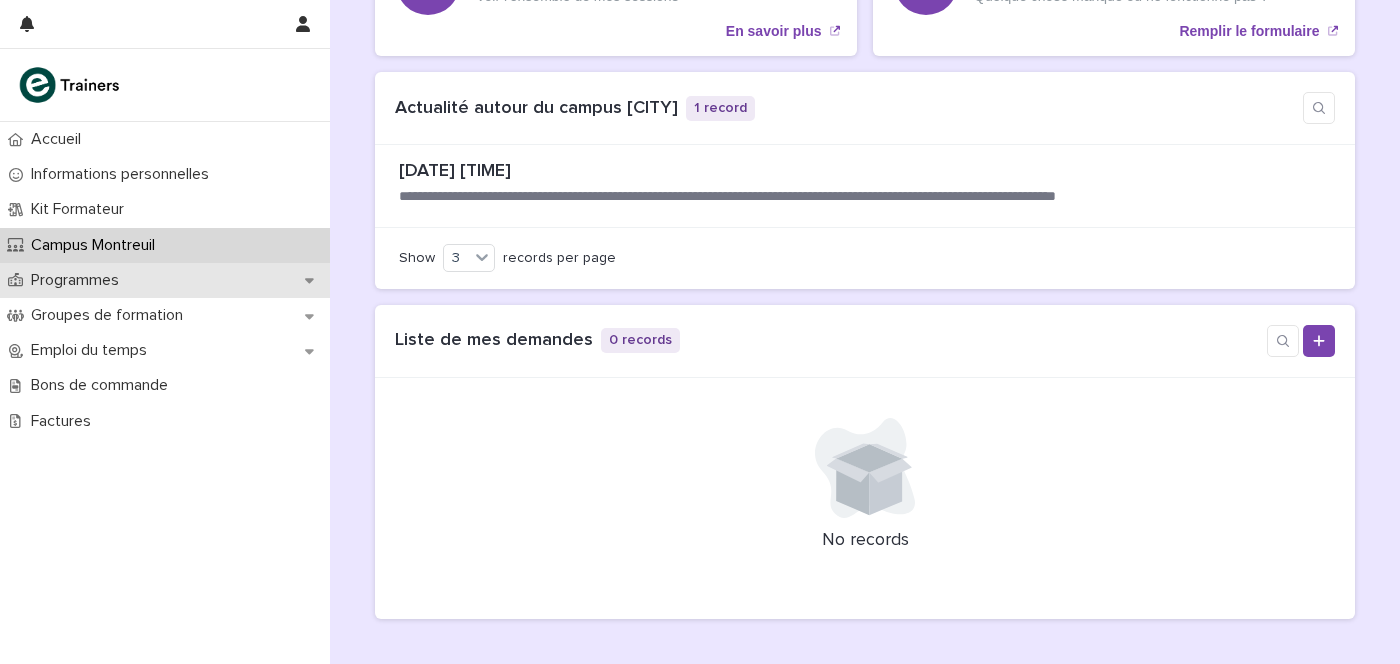 scroll, scrollTop: 349, scrollLeft: 0, axis: vertical 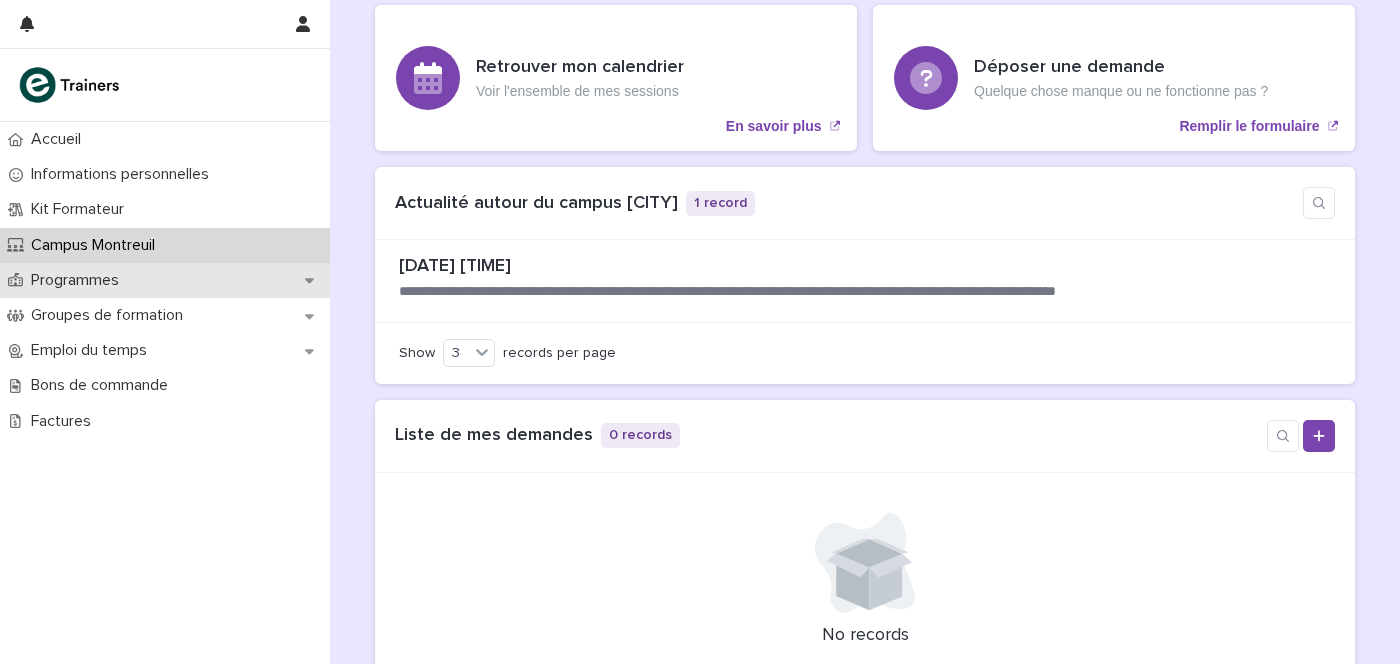click on "Programmes" at bounding box center [79, 280] 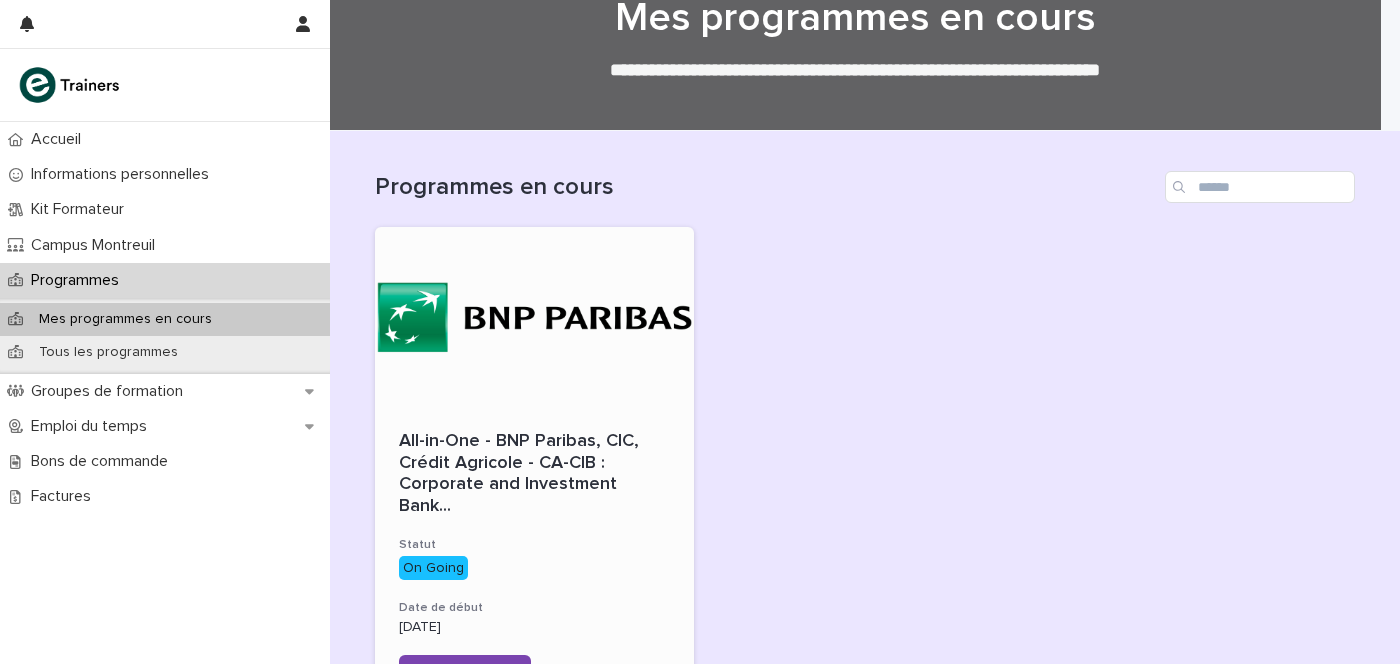 scroll, scrollTop: 249, scrollLeft: 0, axis: vertical 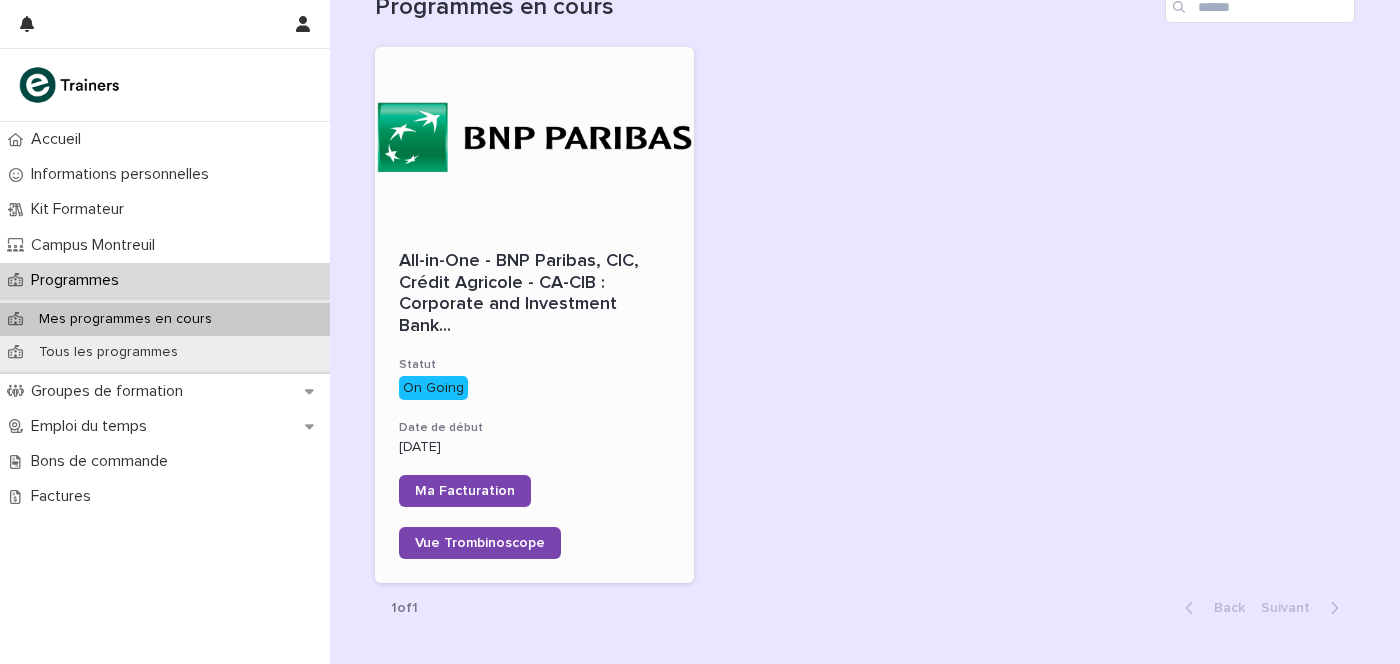 click on "All-in-One - BNP Paribas, CIC, Crédit Agricole - CA-CIB : Corporate and Investment Bank ... Statut On Going Date de début 27/5/2025 Ma Facturation Vue Trombinoscope" at bounding box center [534, 405] 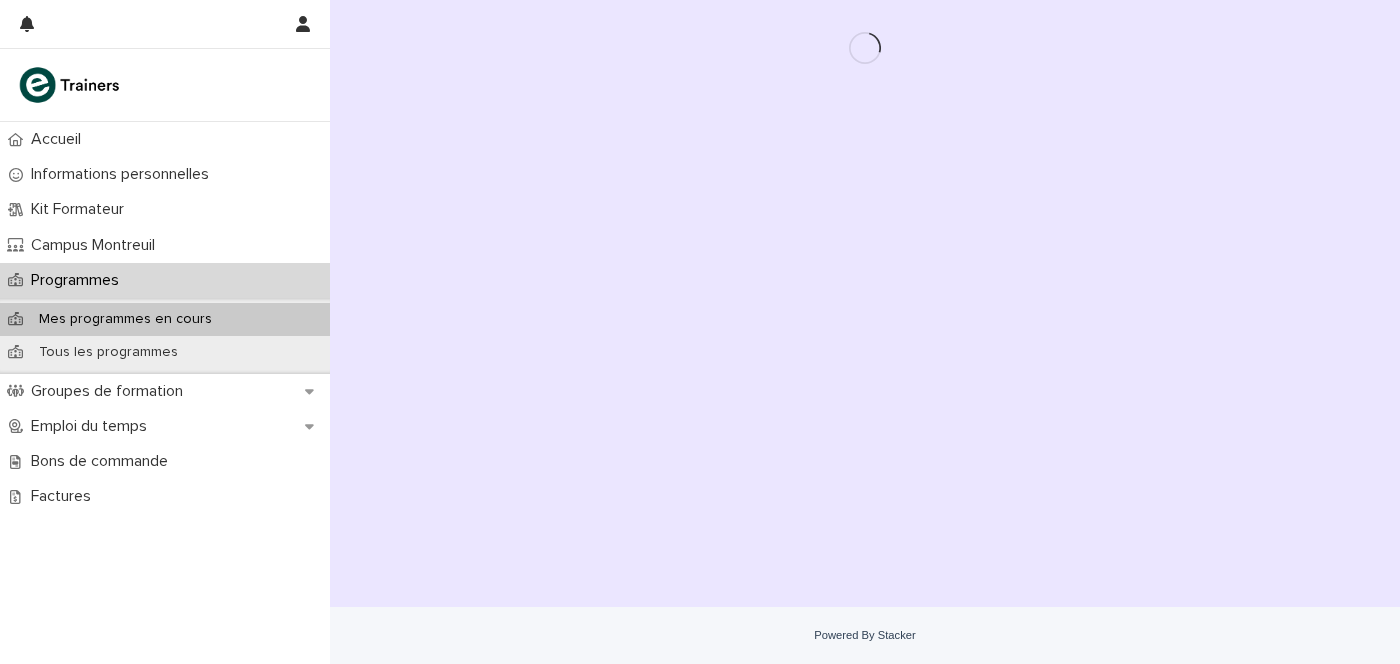 scroll, scrollTop: 0, scrollLeft: 0, axis: both 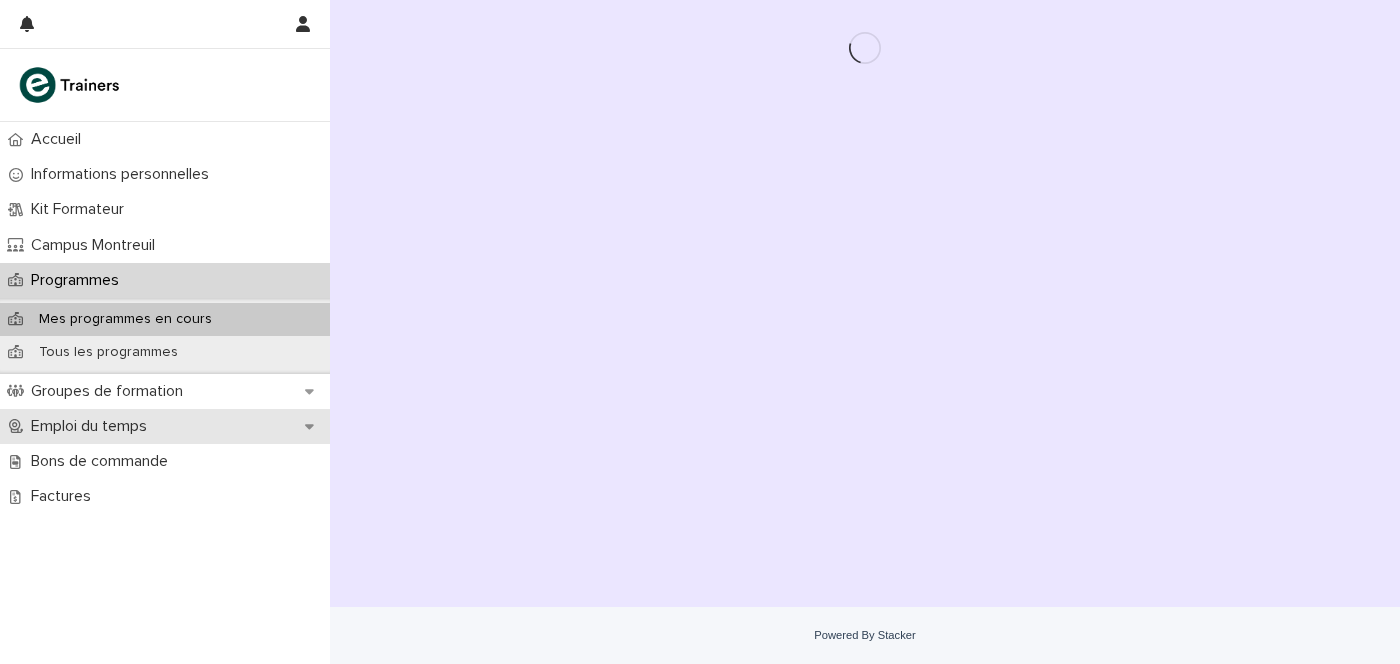 click on "Emploi du temps" at bounding box center (93, 426) 